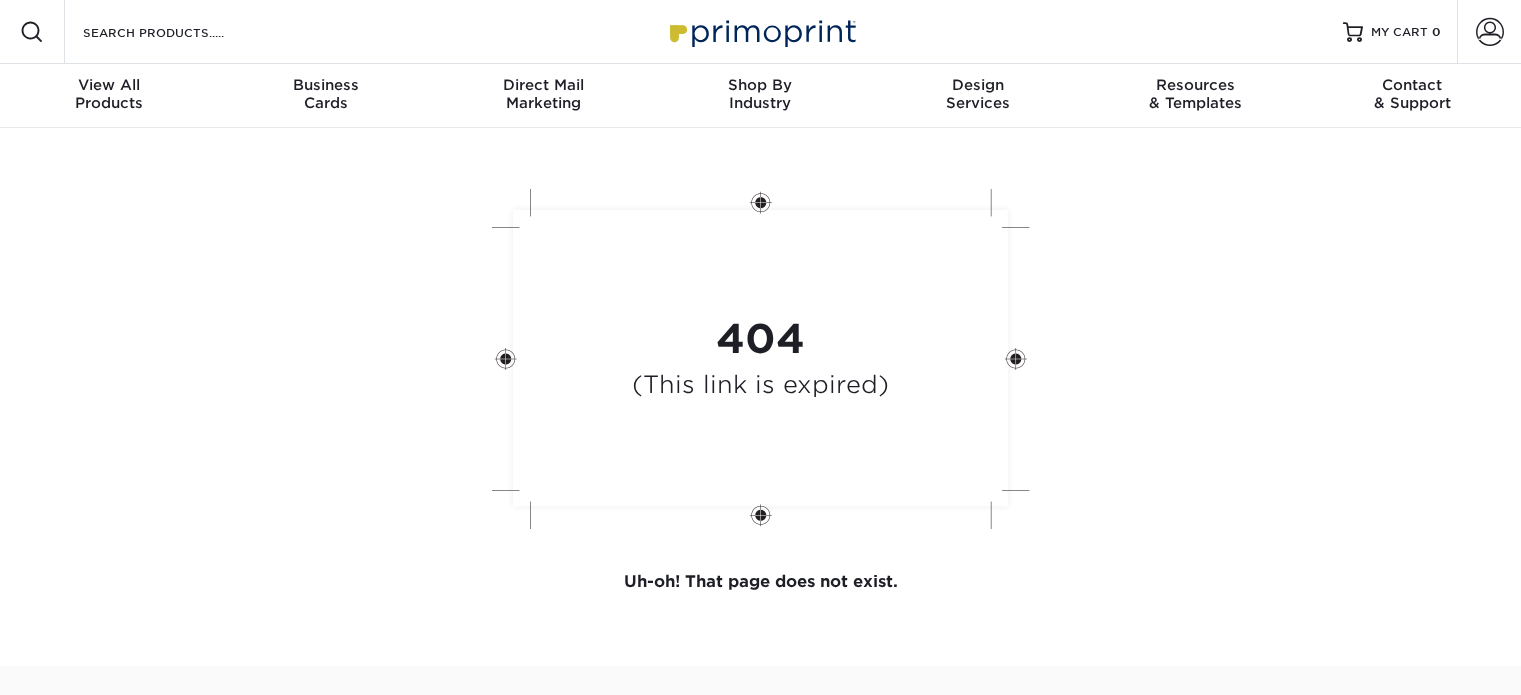 scroll, scrollTop: 0, scrollLeft: 0, axis: both 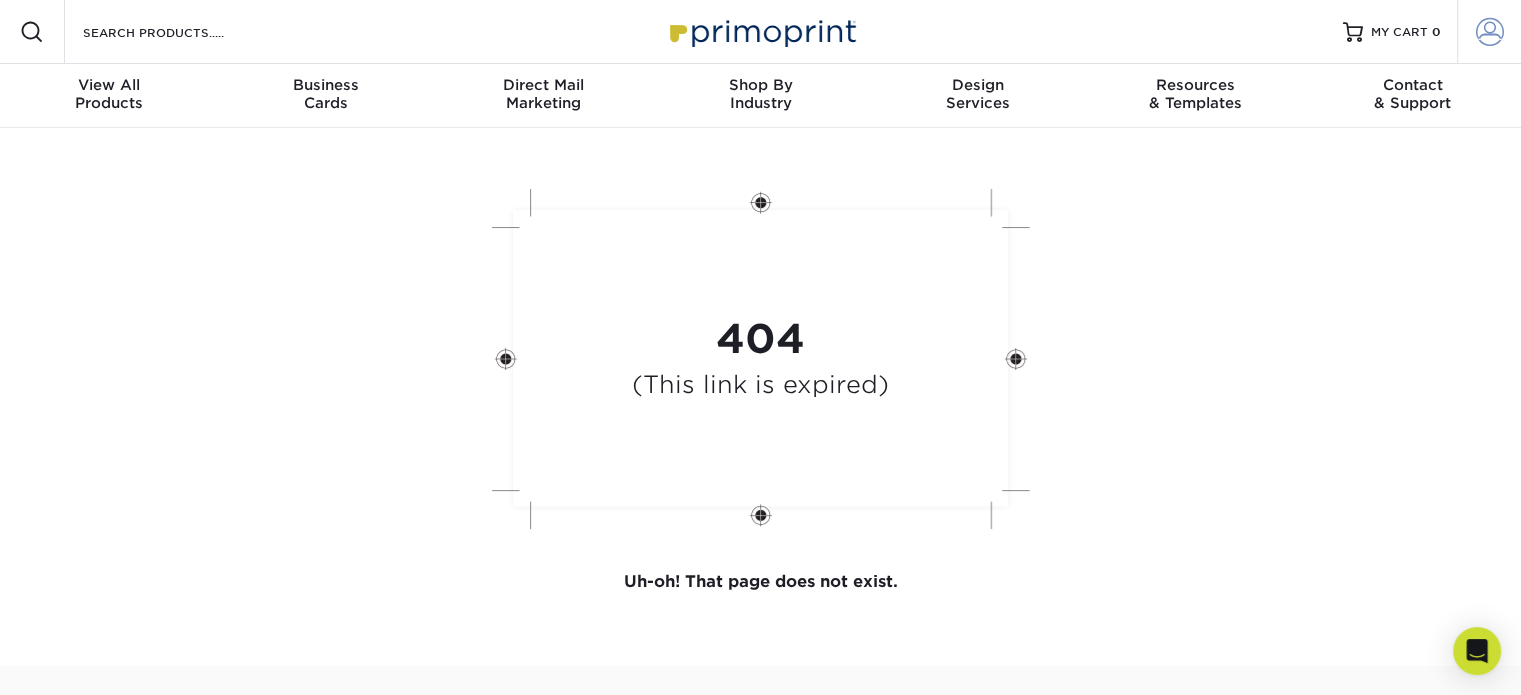 click at bounding box center [1490, 32] 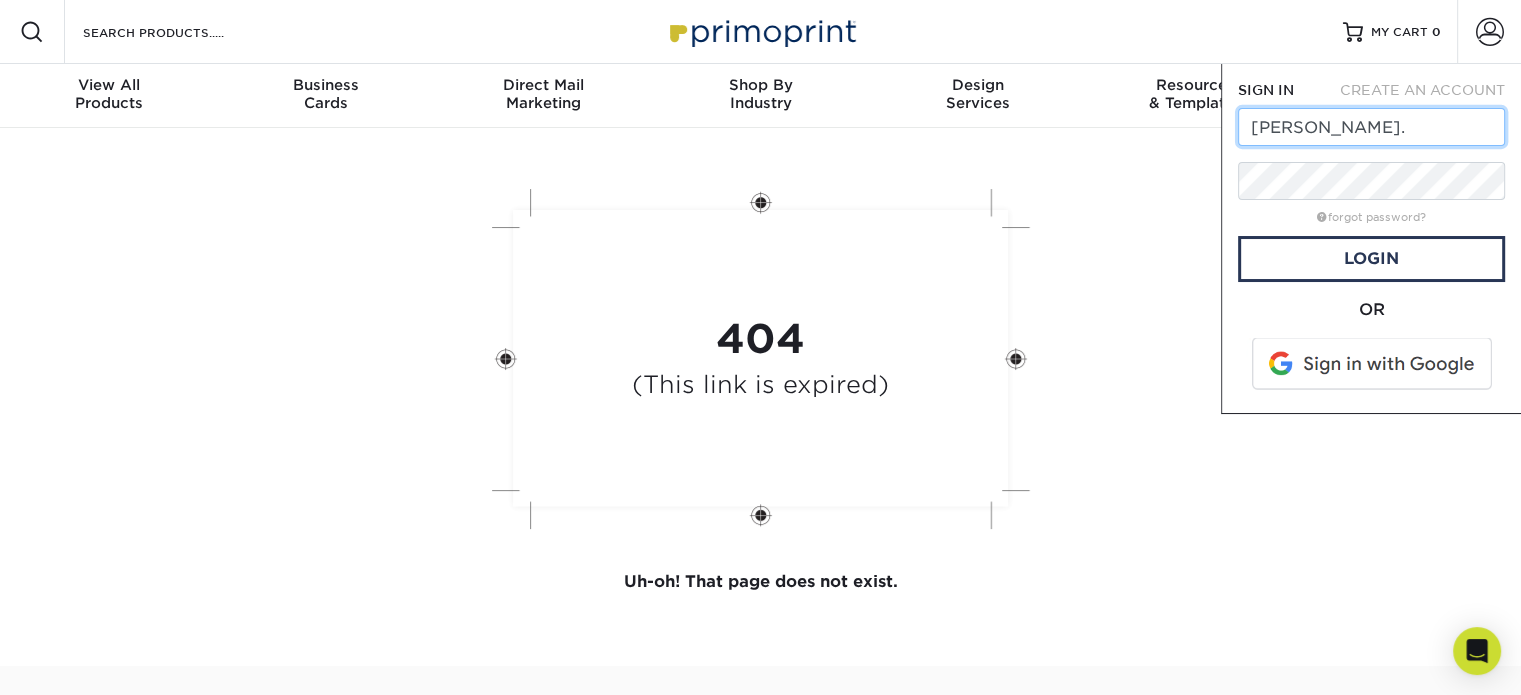 click on "lisa." at bounding box center (1371, 127) 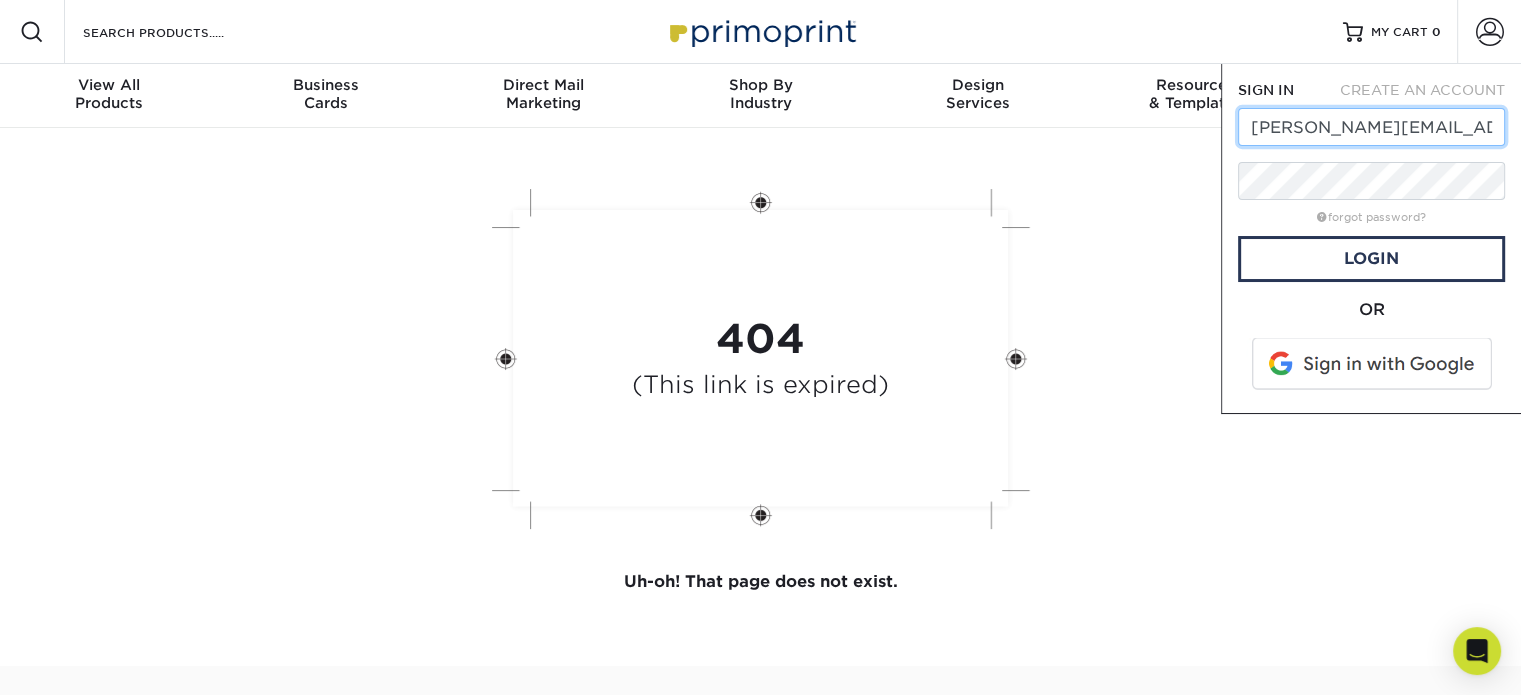 type on "lisa.foster@apmortgage.com" 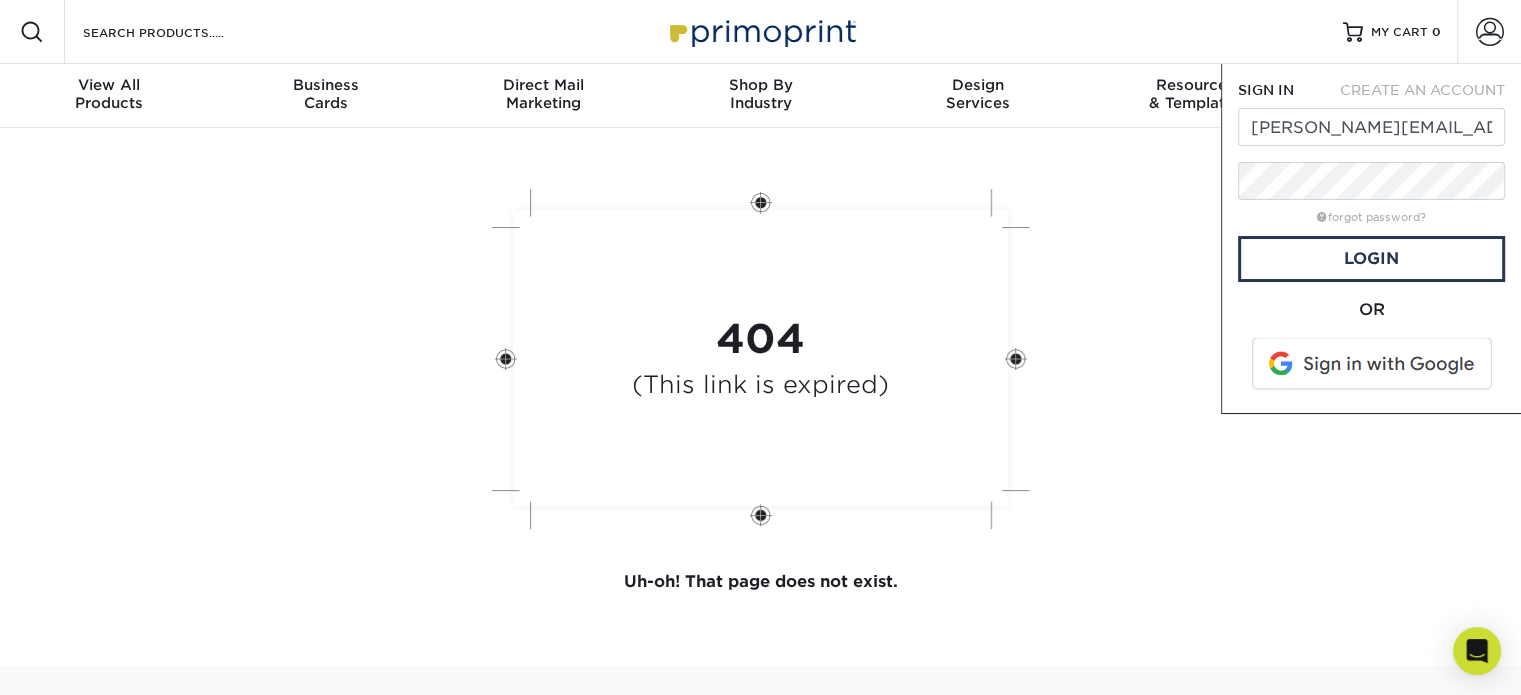 click on "404
(This link is expired)" at bounding box center [761, 361] 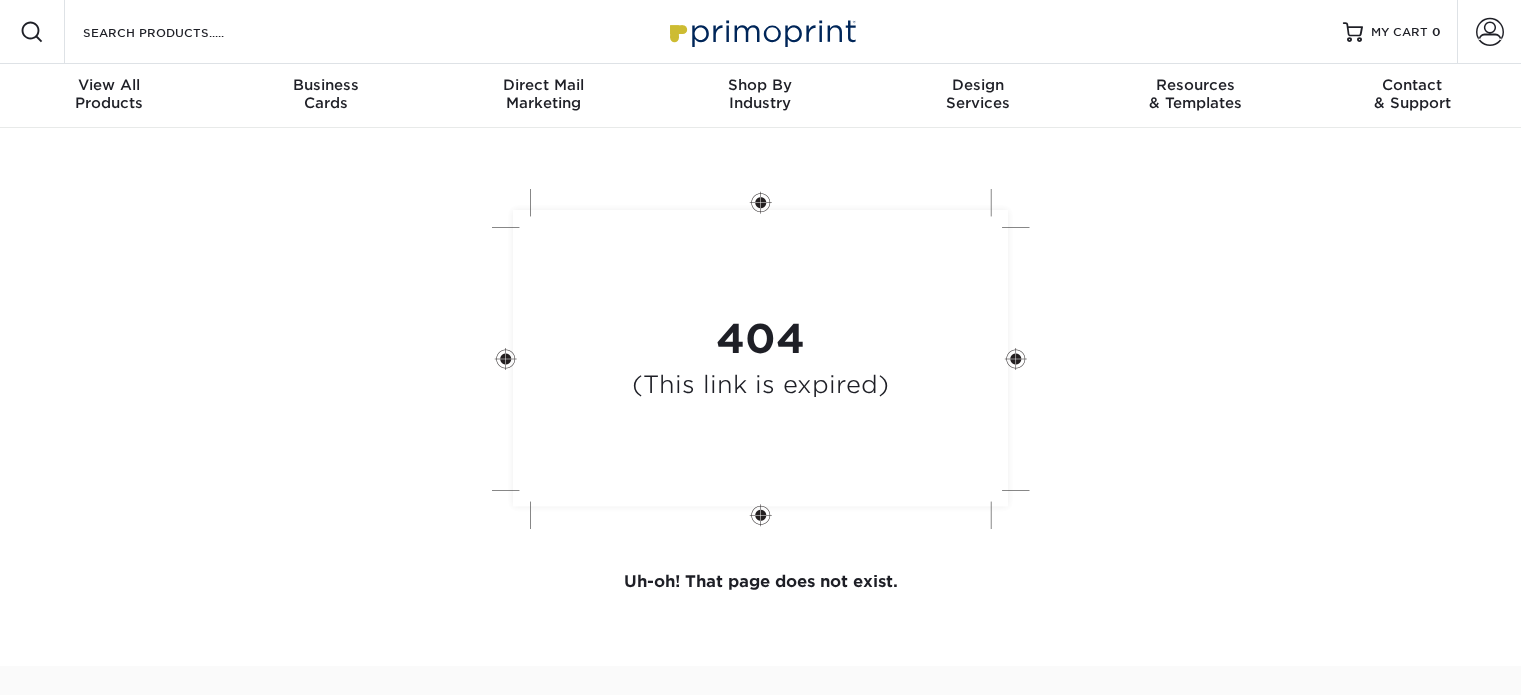 scroll, scrollTop: 0, scrollLeft: 0, axis: both 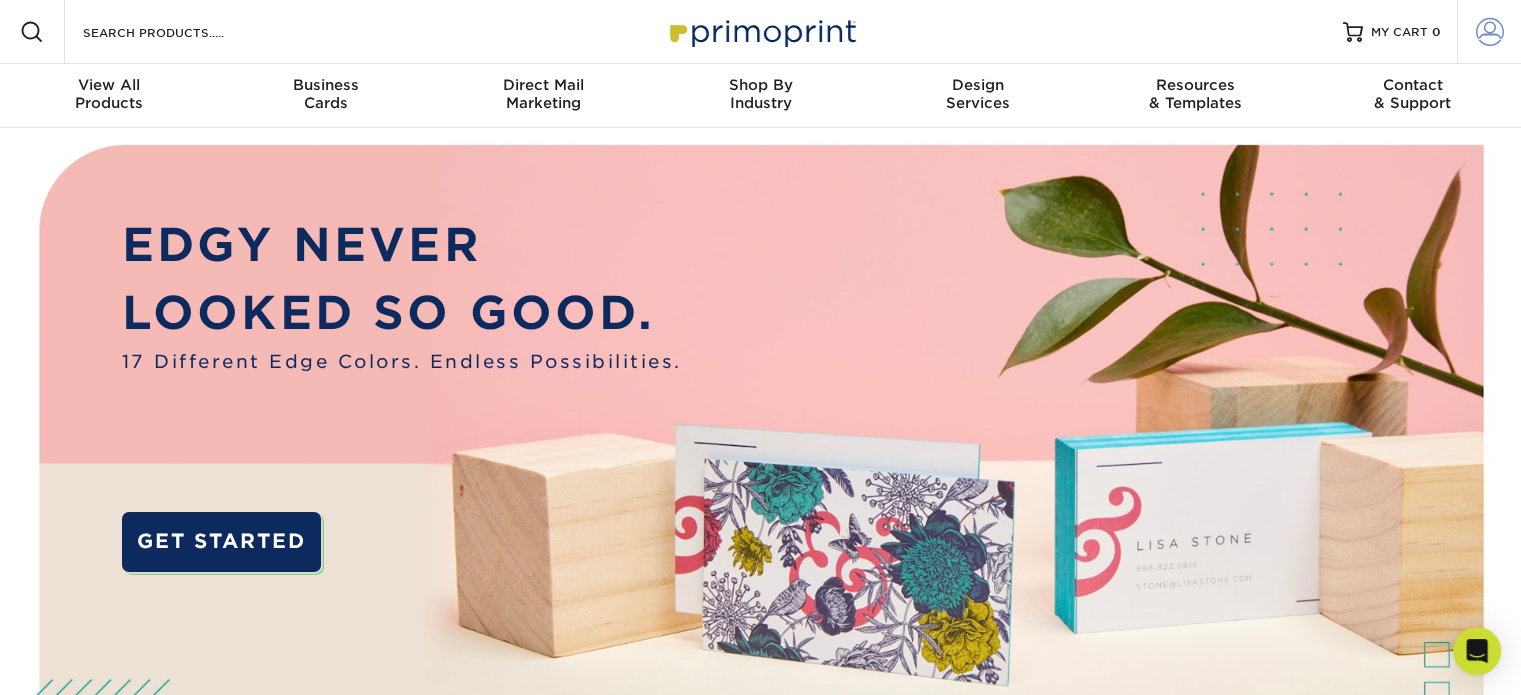 click at bounding box center [1490, 32] 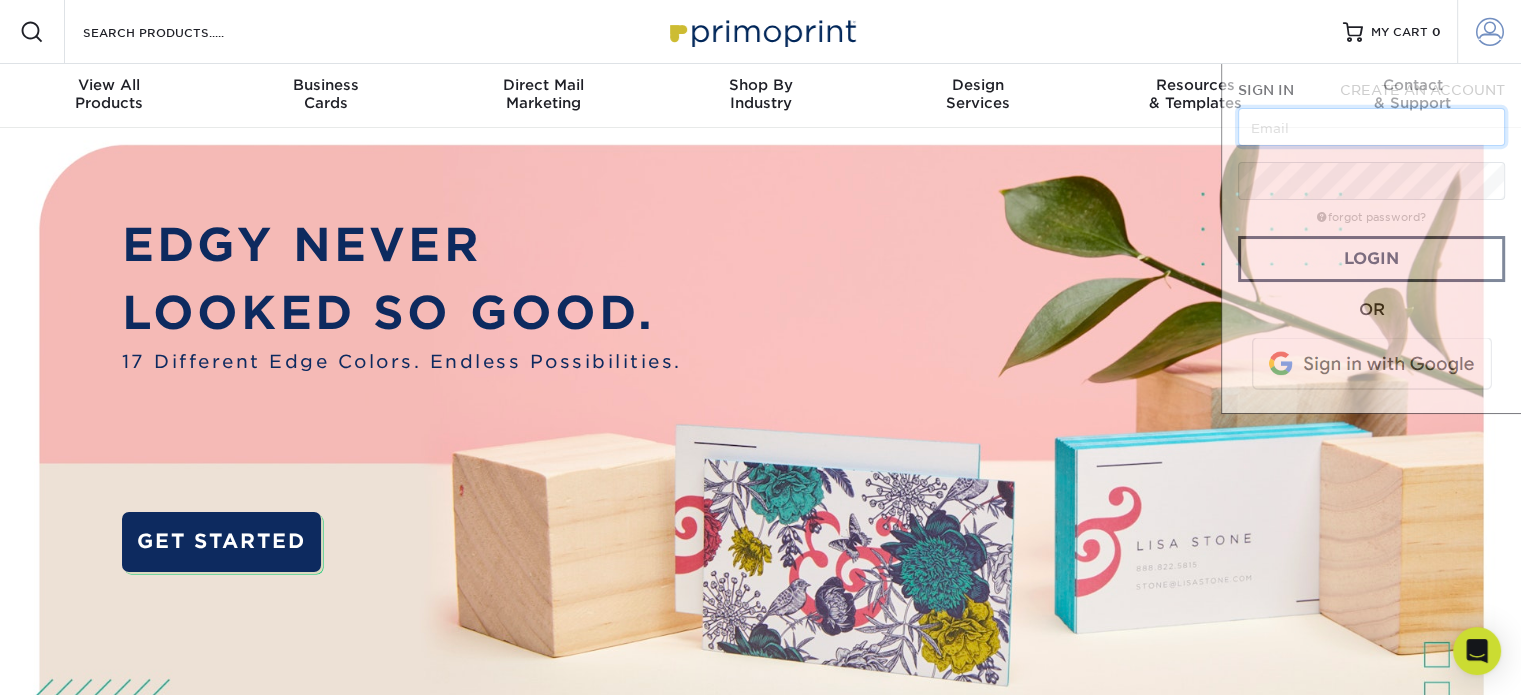 type on "lisa.foster@apmortgage.com" 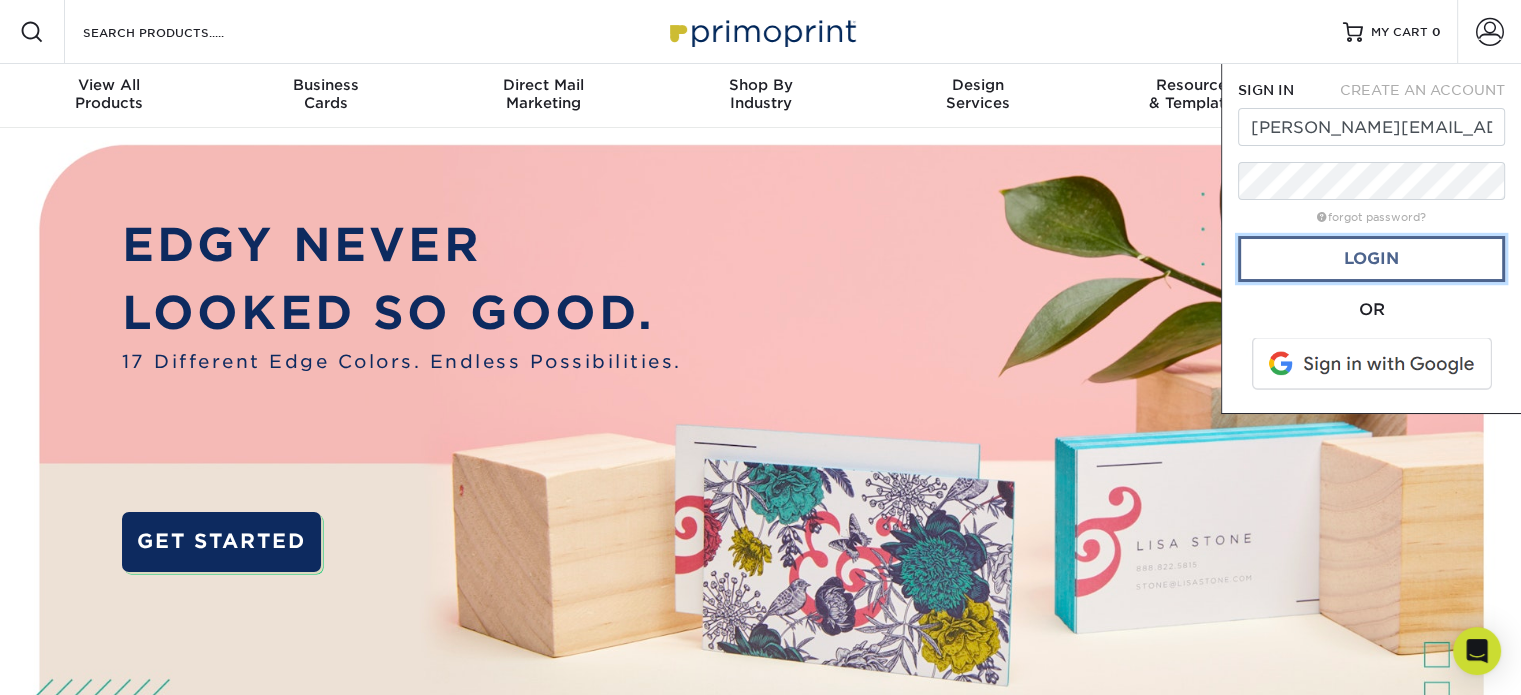 click on "Login" at bounding box center [1371, 259] 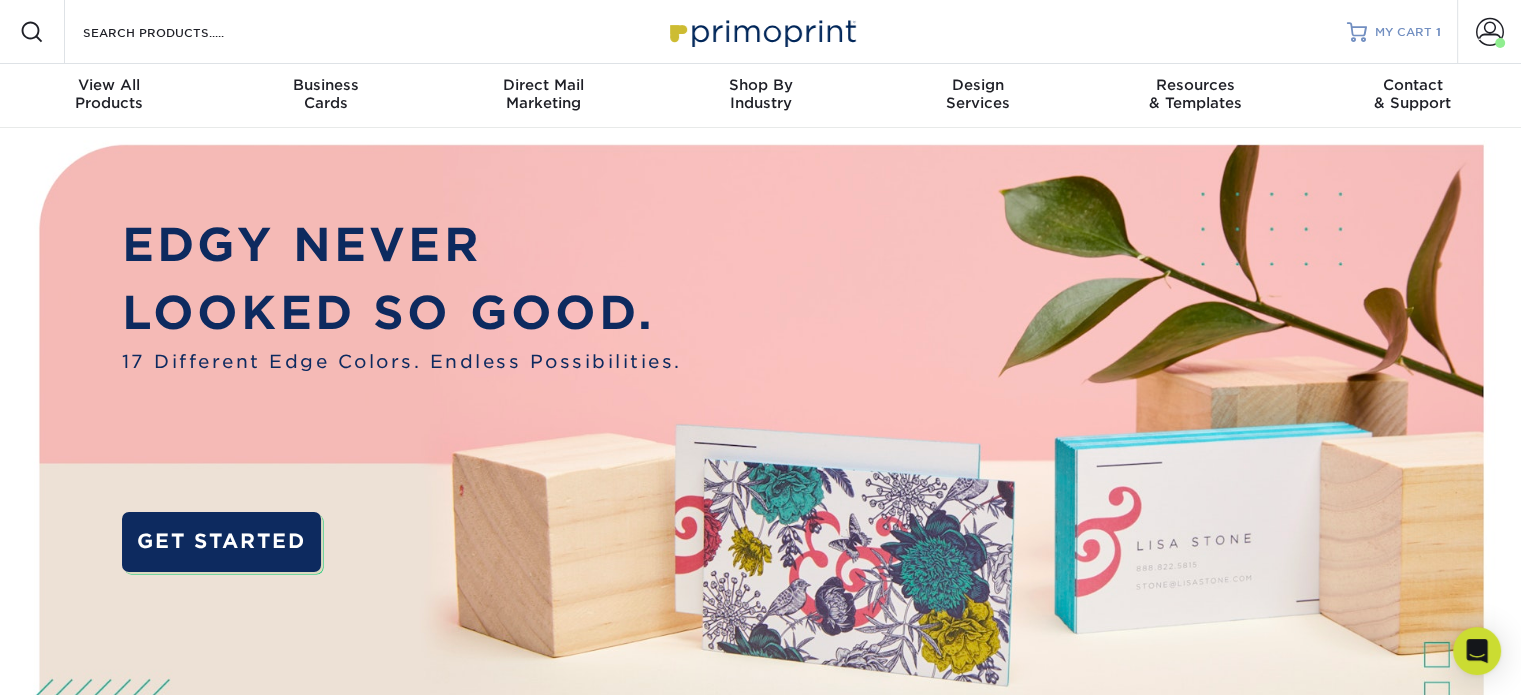 click on "MY CART" at bounding box center [1403, 32] 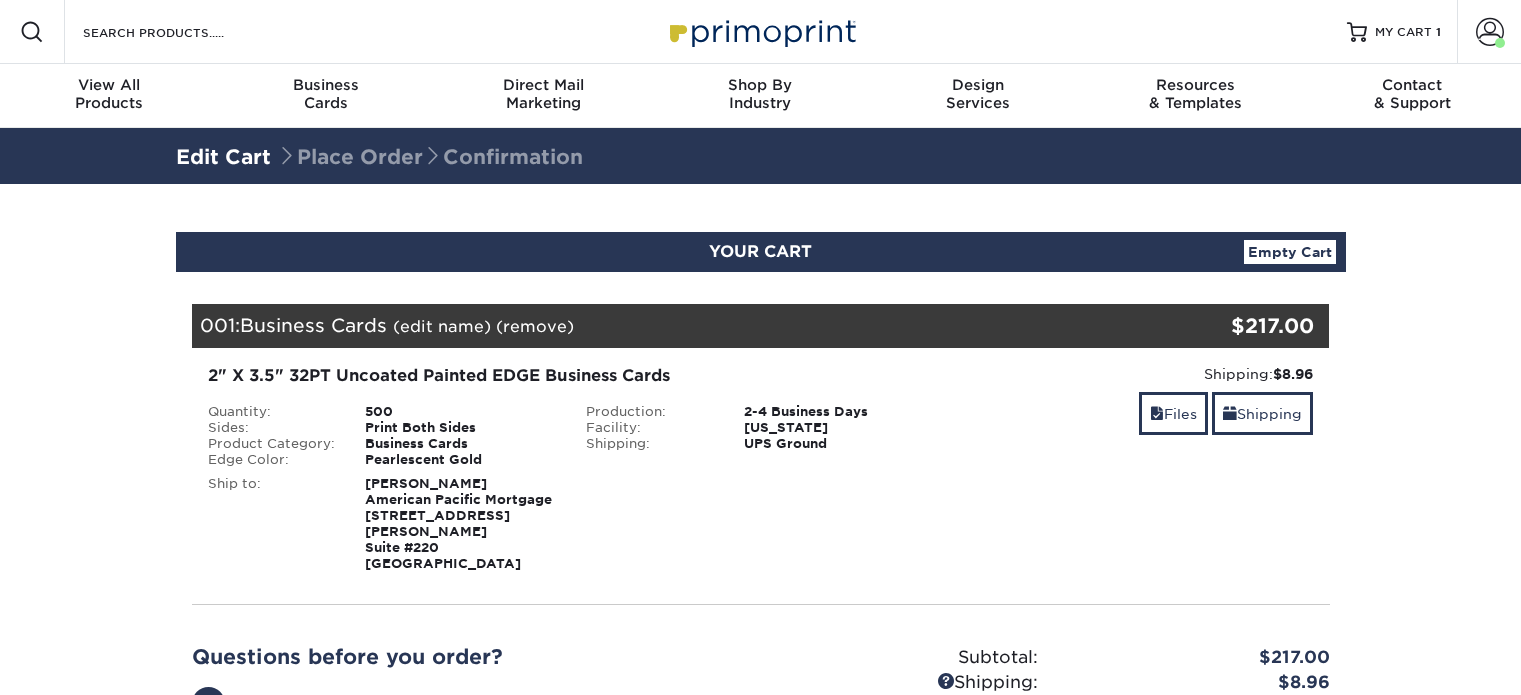 scroll, scrollTop: 0, scrollLeft: 0, axis: both 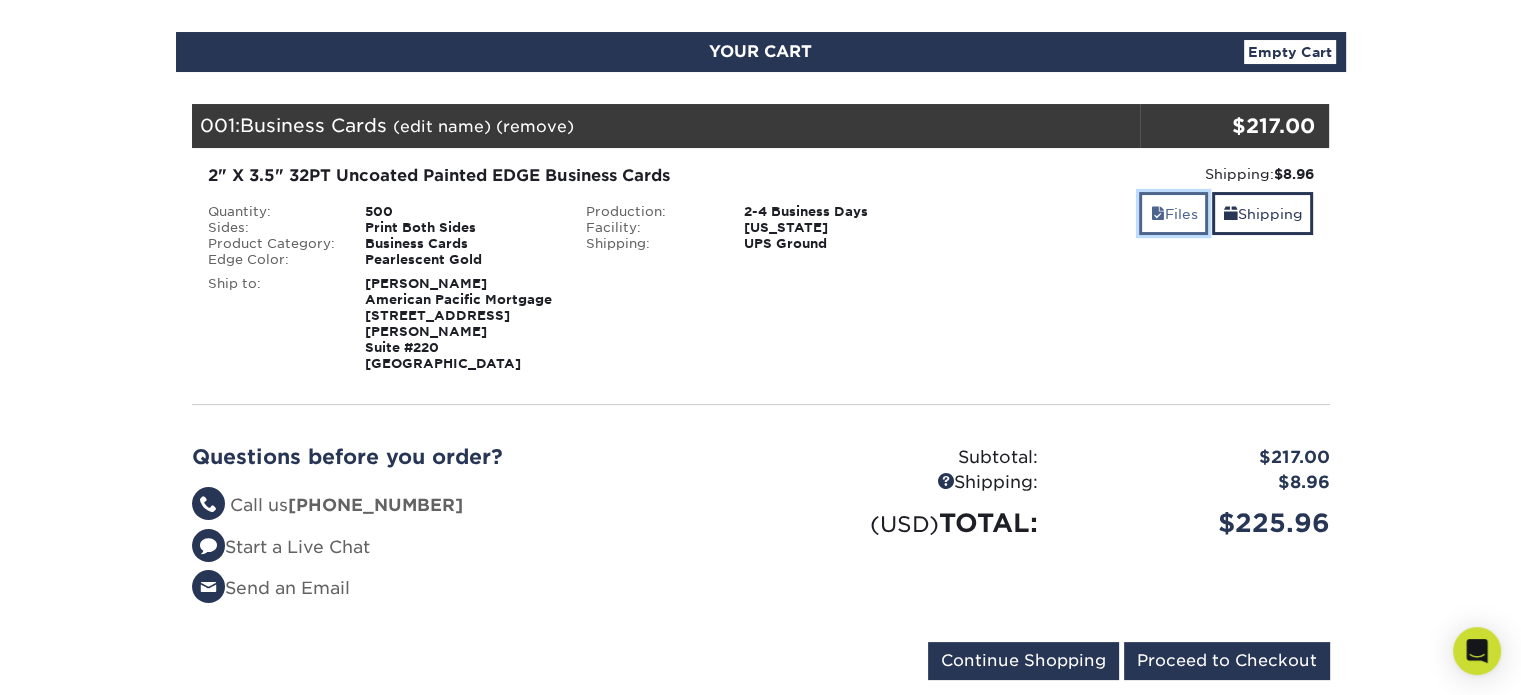 click on "Files" at bounding box center (1173, 213) 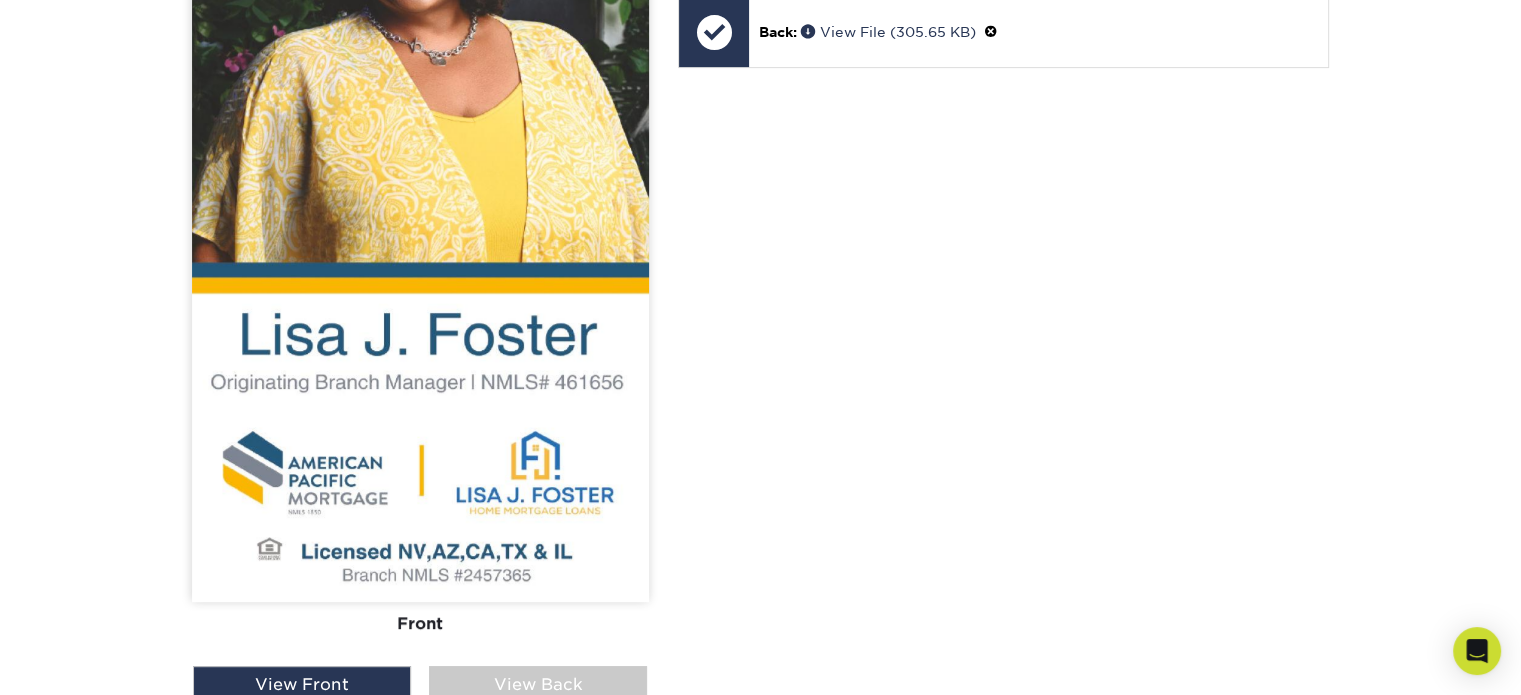scroll, scrollTop: 900, scrollLeft: 0, axis: vertical 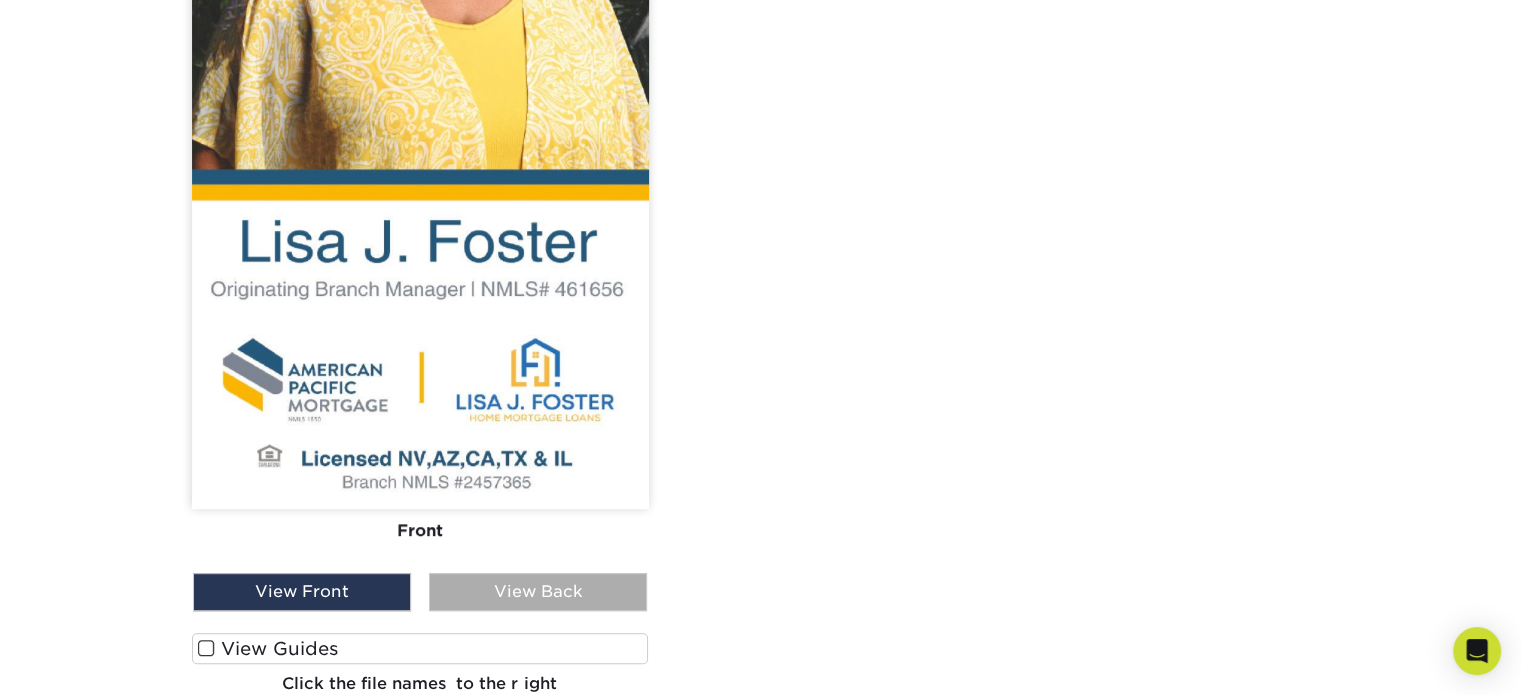 click on "View Back" at bounding box center [538, 592] 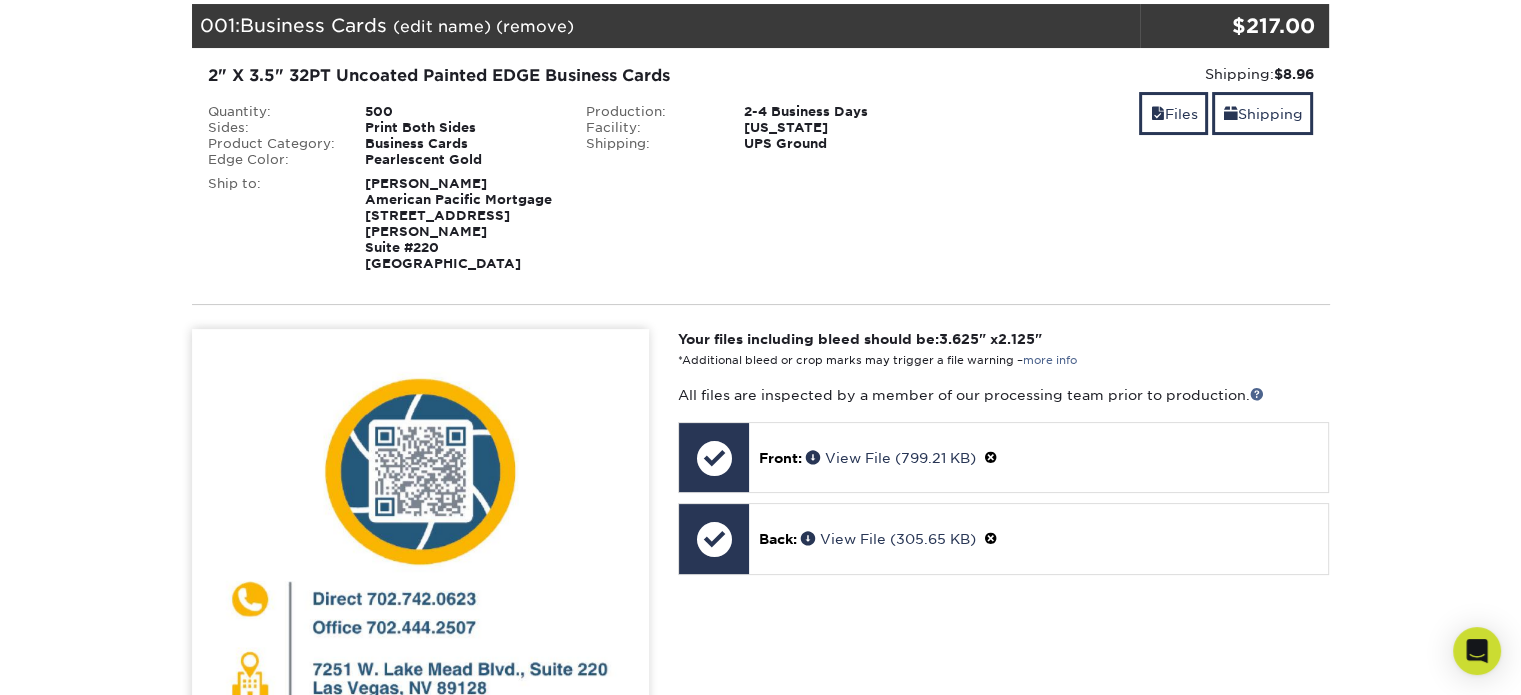 scroll, scrollTop: 0, scrollLeft: 0, axis: both 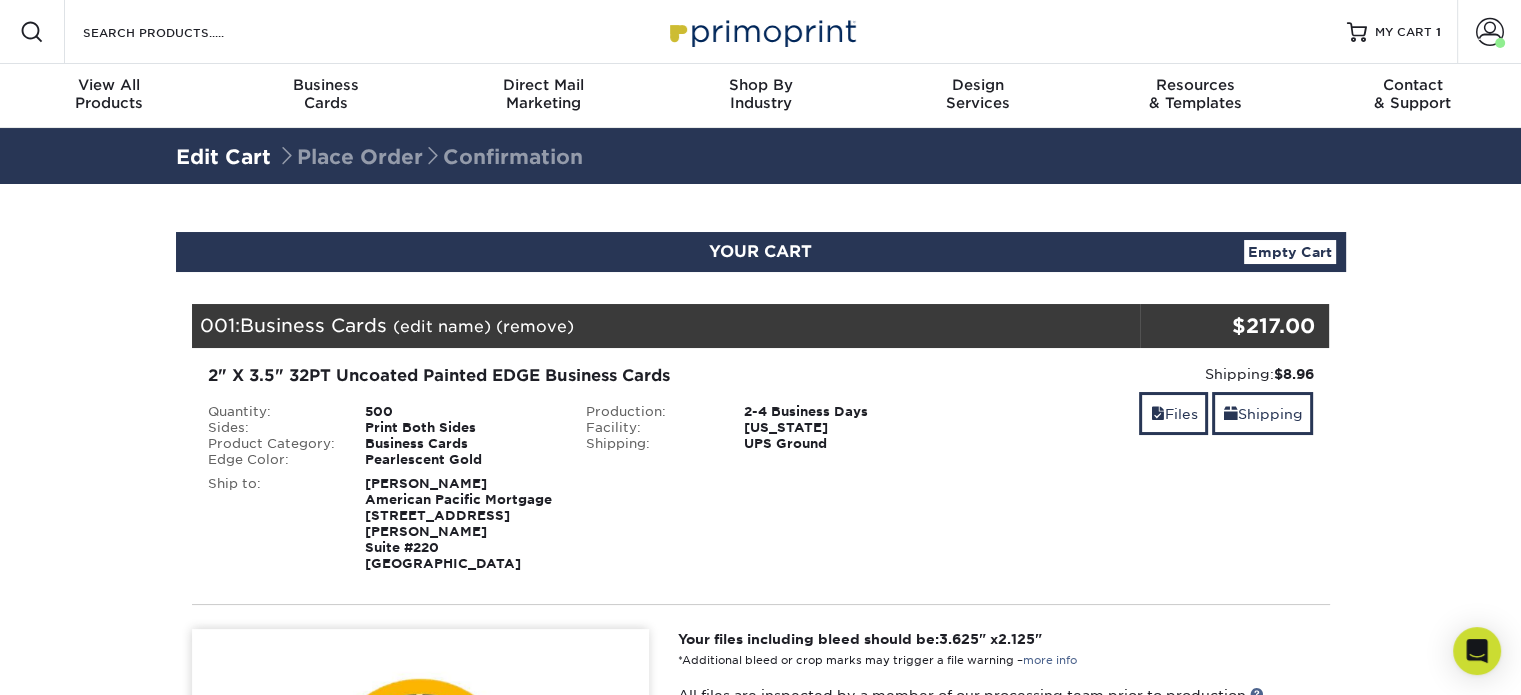 click on "Edit Cart" at bounding box center (223, 157) 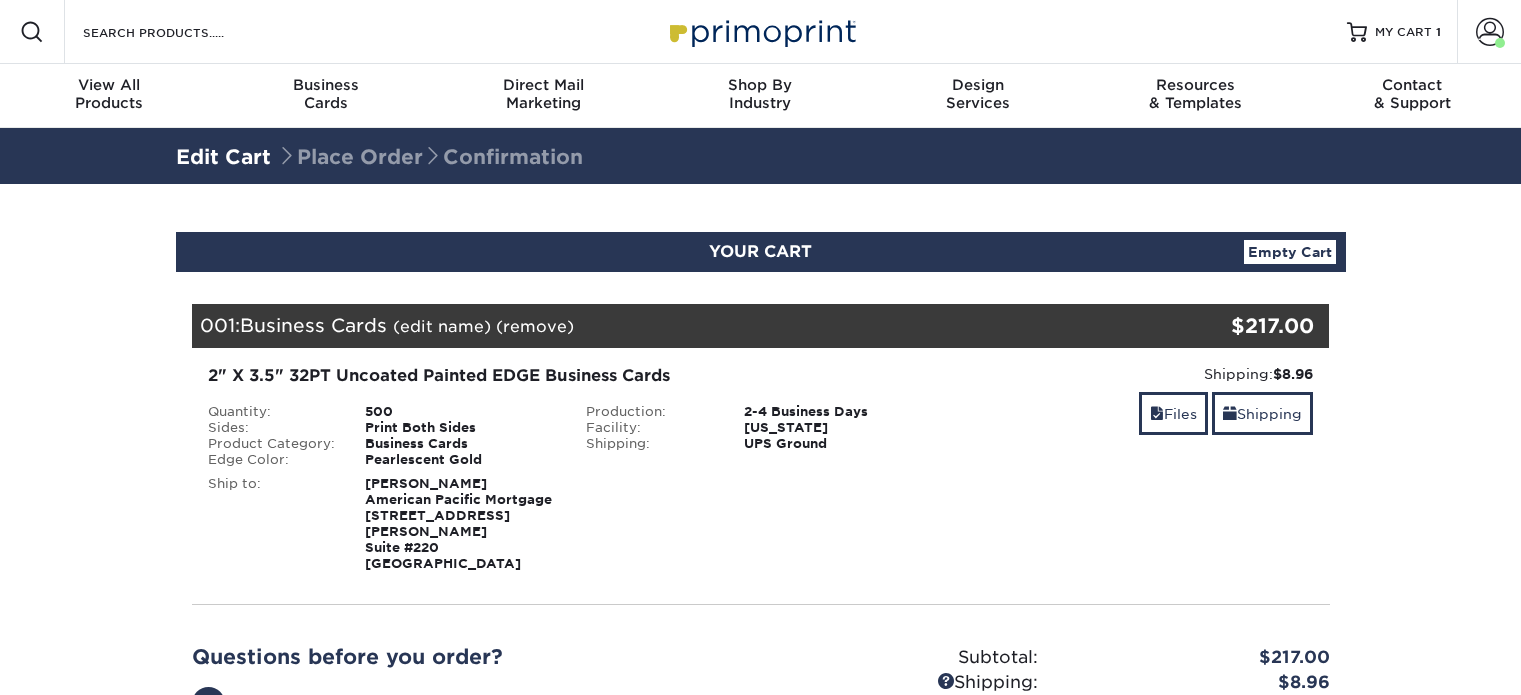 scroll, scrollTop: 0, scrollLeft: 0, axis: both 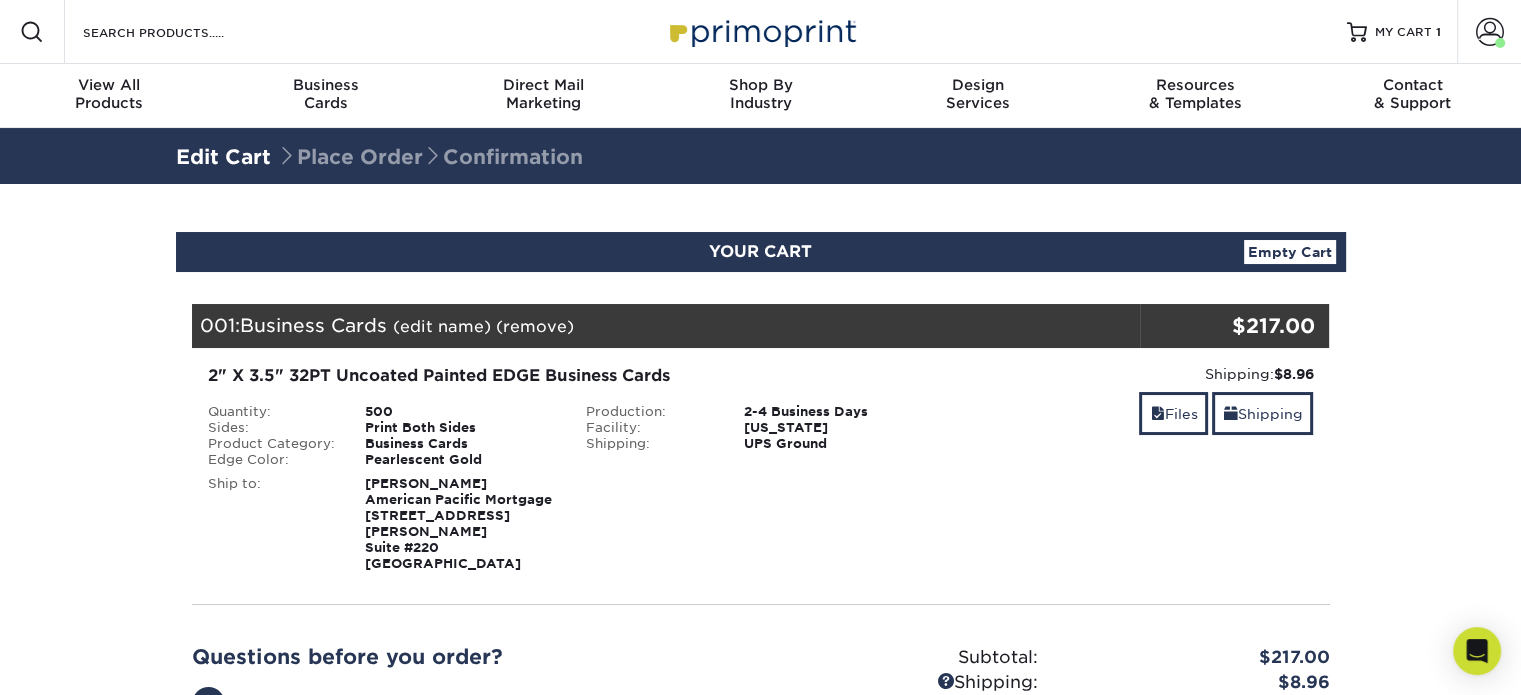 click on "Edit Cart" at bounding box center [223, 157] 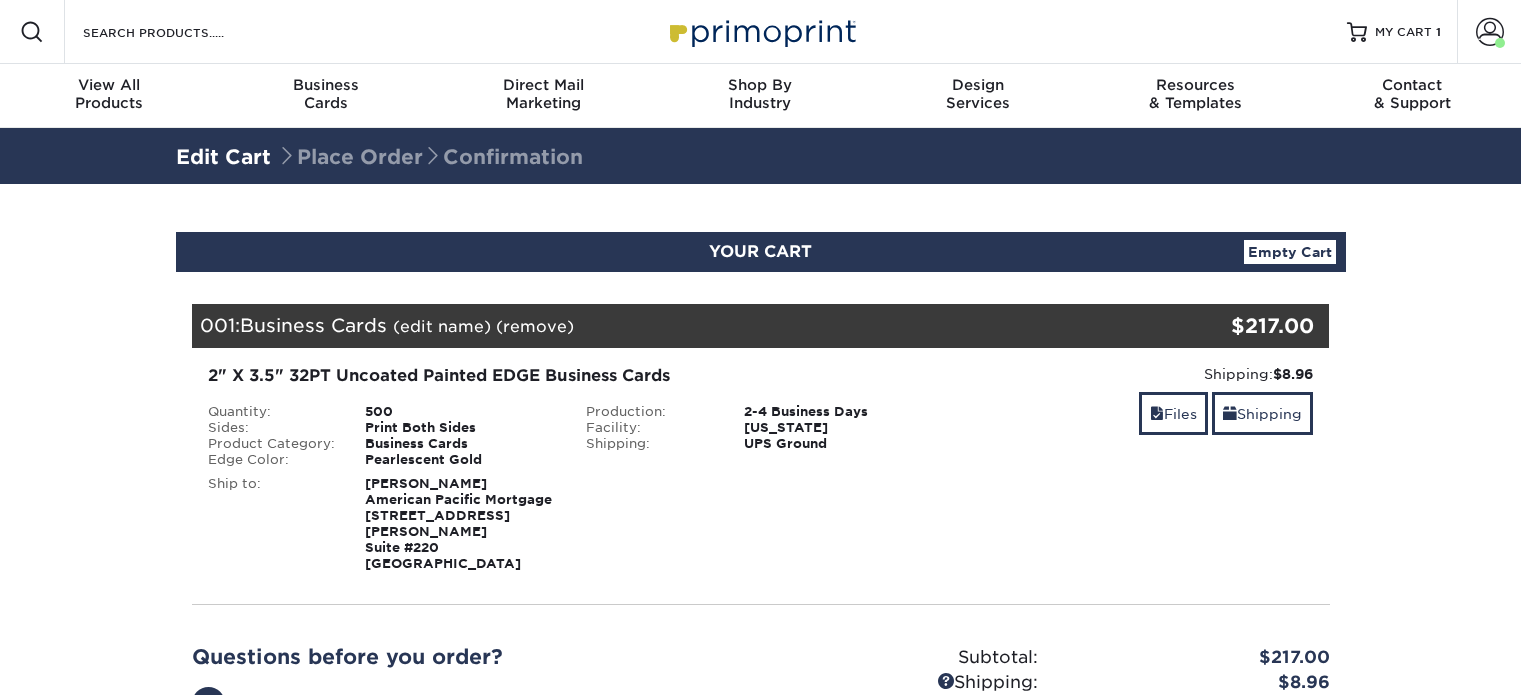 scroll, scrollTop: 0, scrollLeft: 0, axis: both 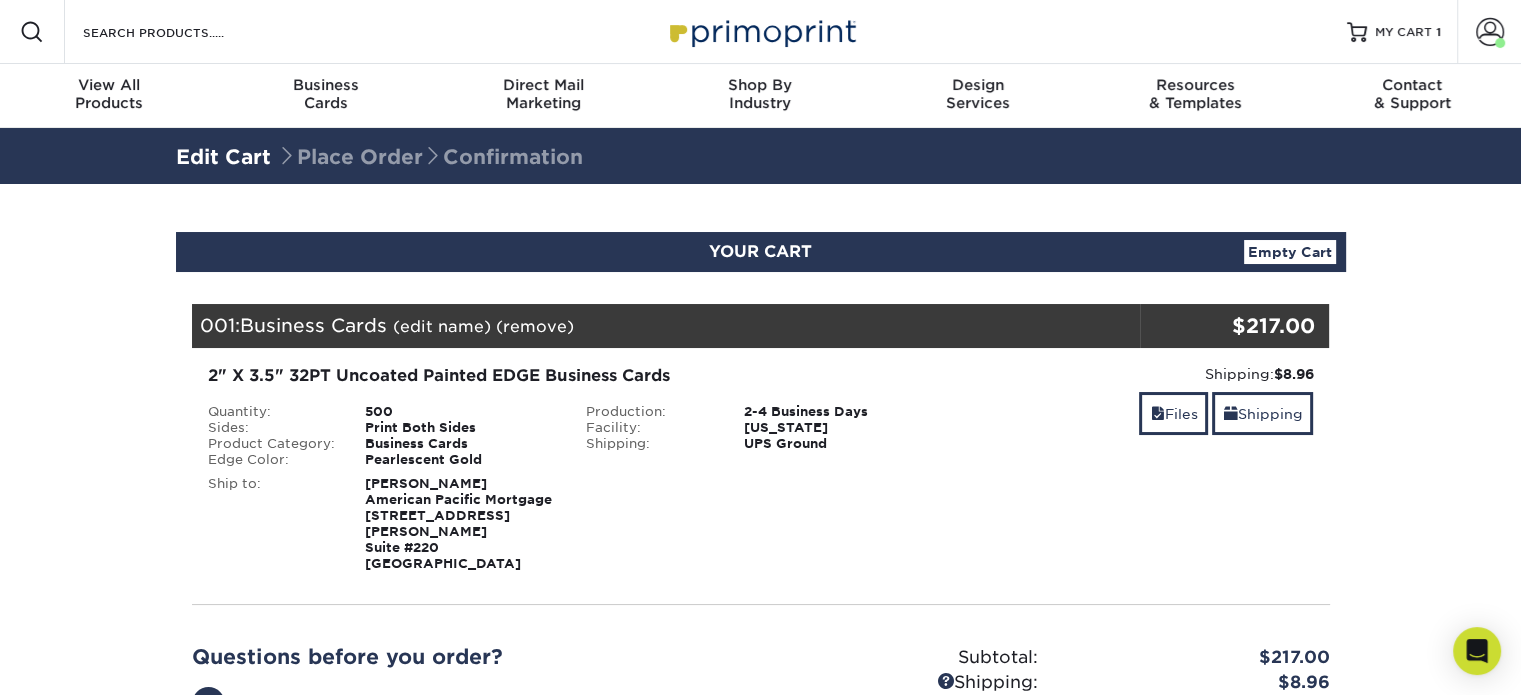 click on "2" X 3.5" 32PT Uncoated Painted EDGE Business Cards" at bounding box center [571, 376] 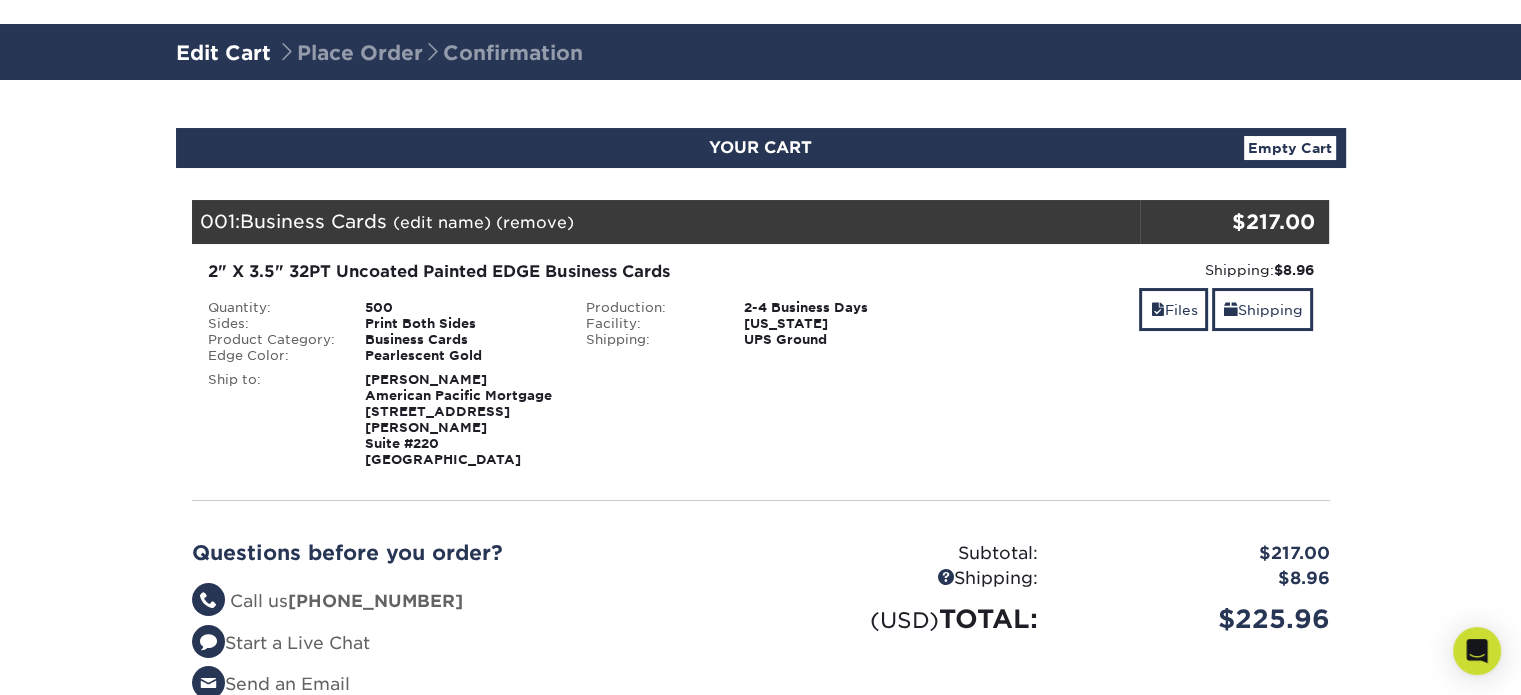 scroll, scrollTop: 300, scrollLeft: 0, axis: vertical 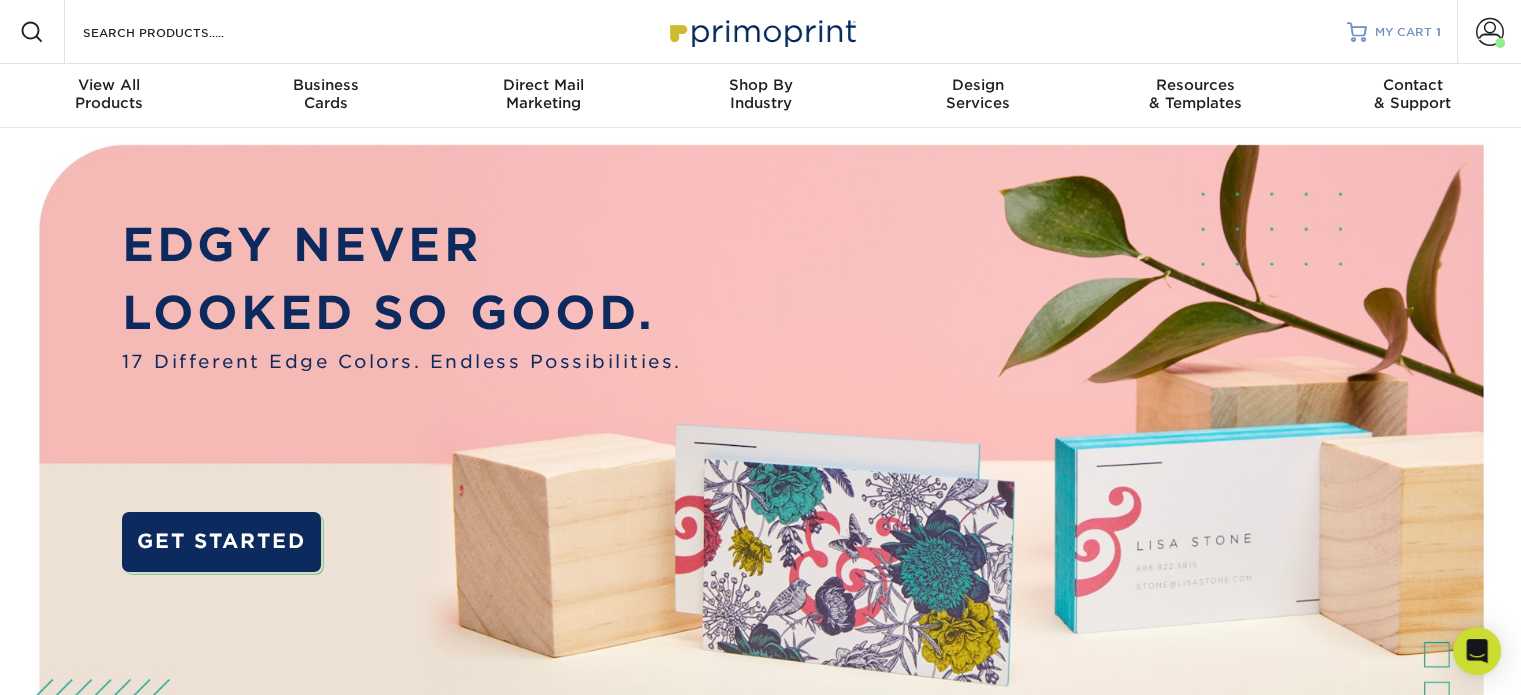 click on "MY CART" at bounding box center [1403, 32] 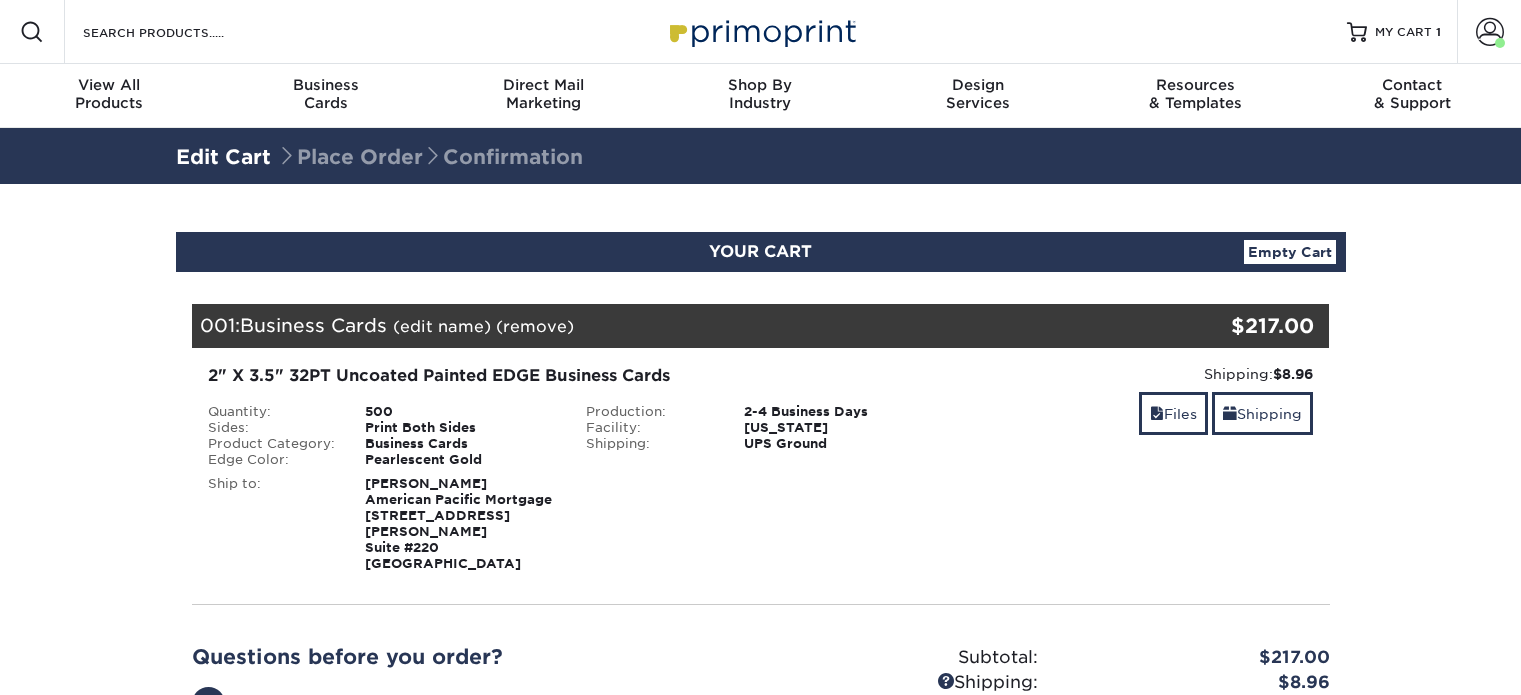 scroll, scrollTop: 0, scrollLeft: 0, axis: both 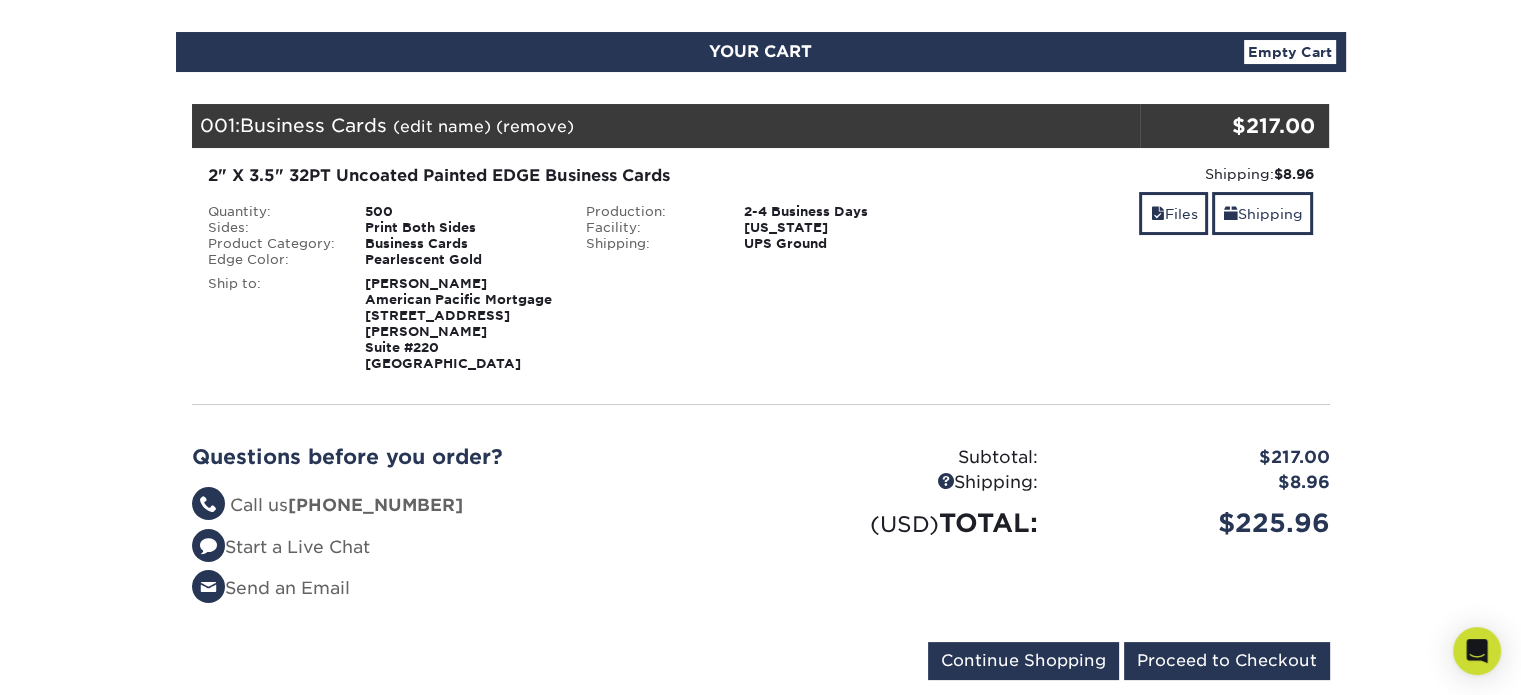 click on "Print Both Sides" at bounding box center [460, 228] 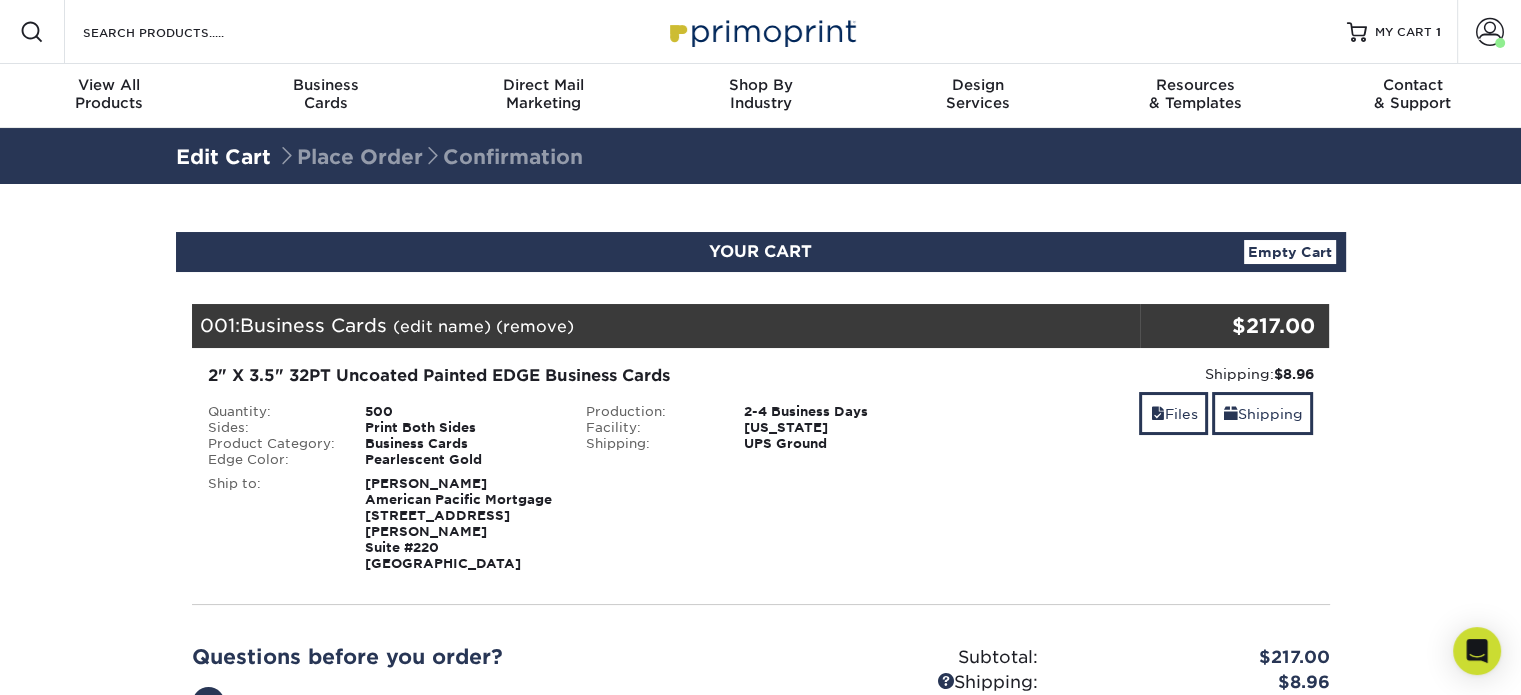 click on "Edit Cart" at bounding box center (223, 157) 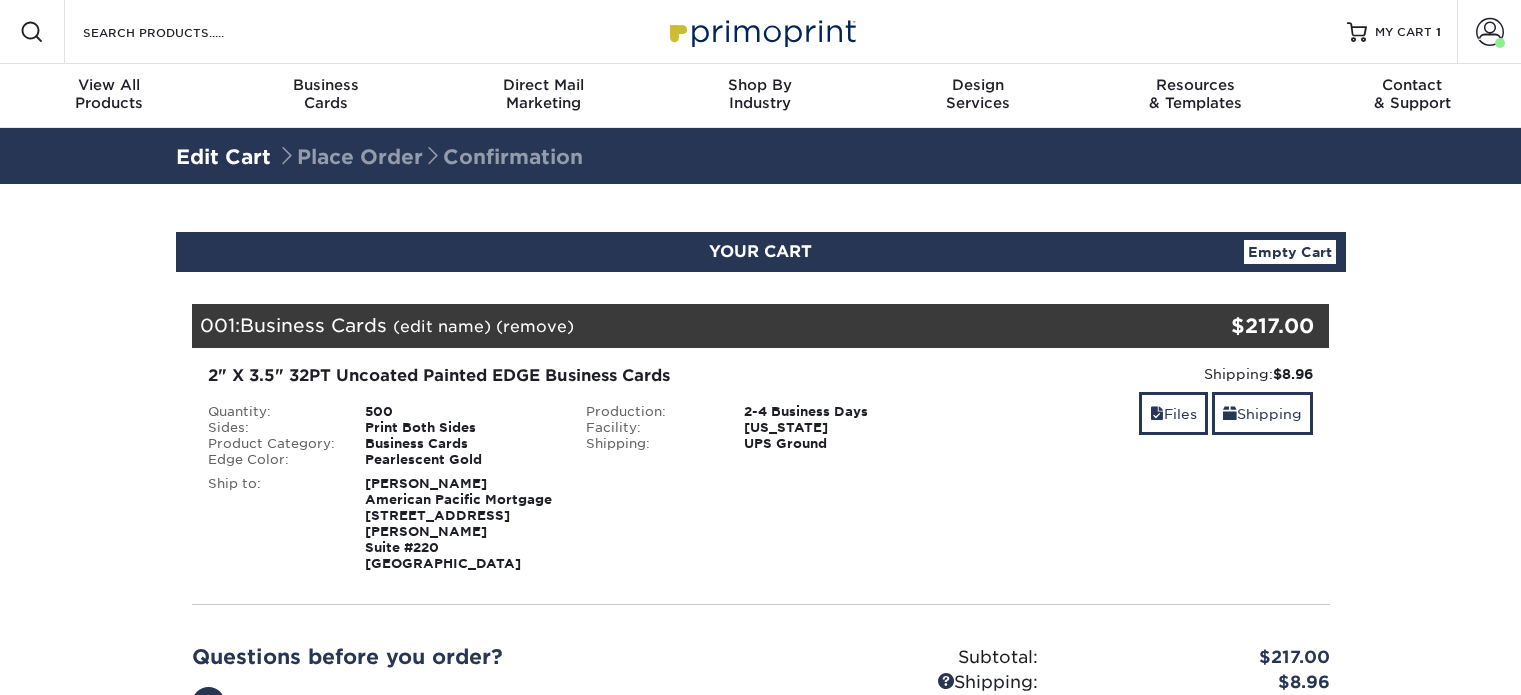 scroll, scrollTop: 0, scrollLeft: 0, axis: both 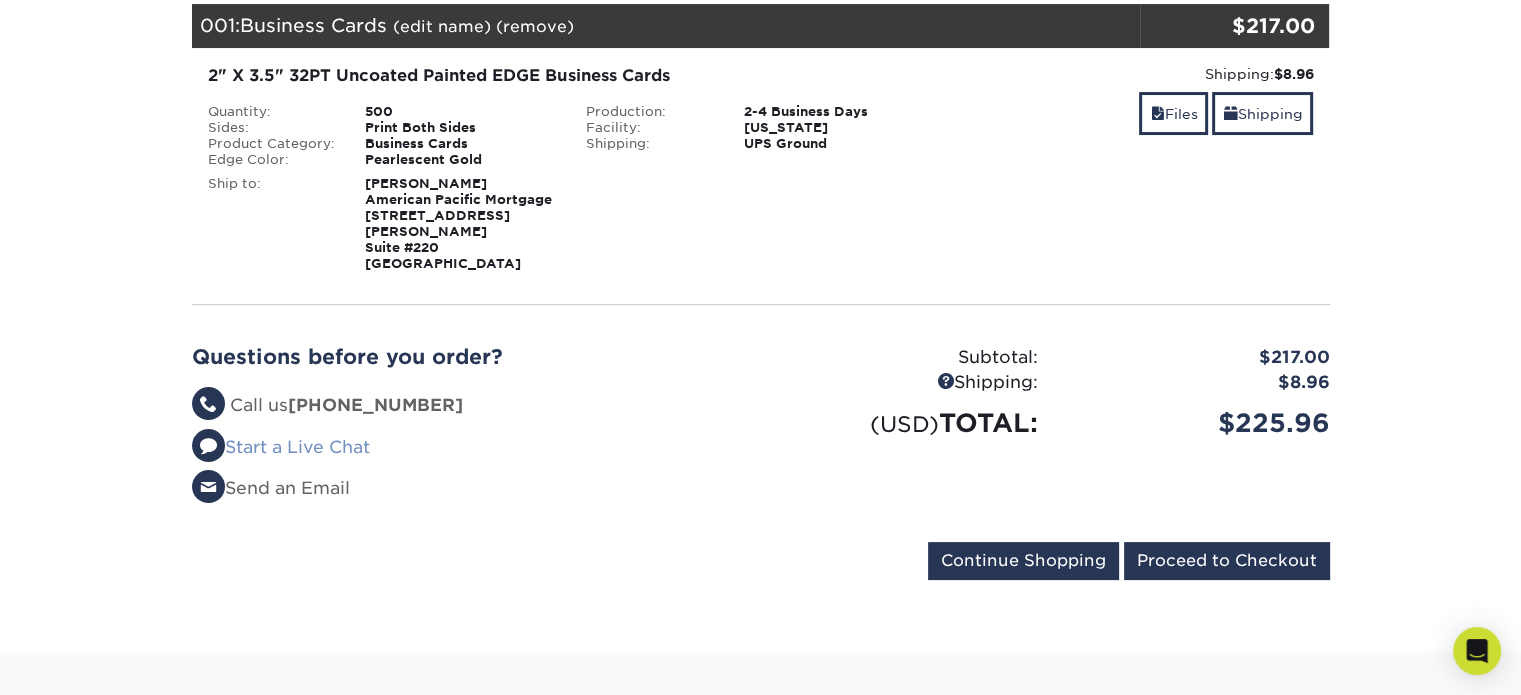 click on "Start a Live Chat" at bounding box center [281, 447] 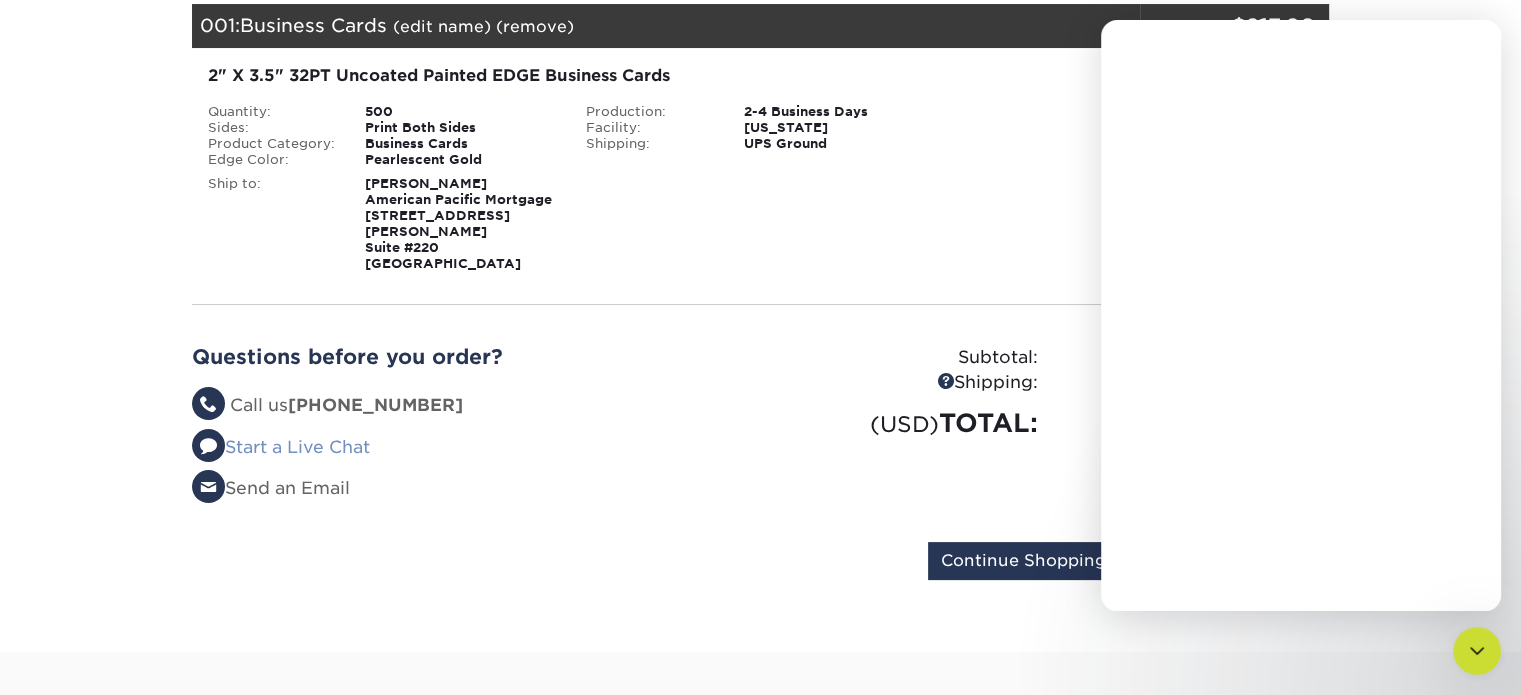 scroll, scrollTop: 0, scrollLeft: 0, axis: both 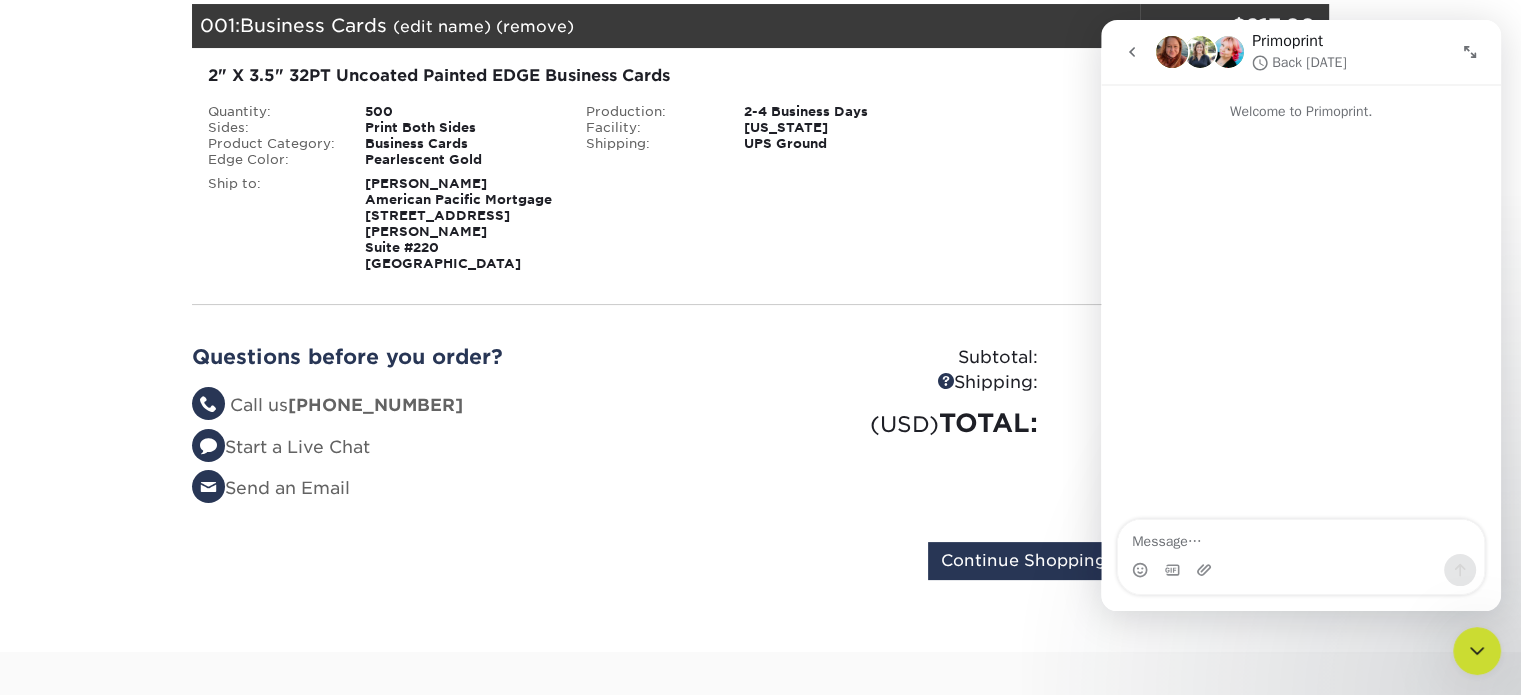 click 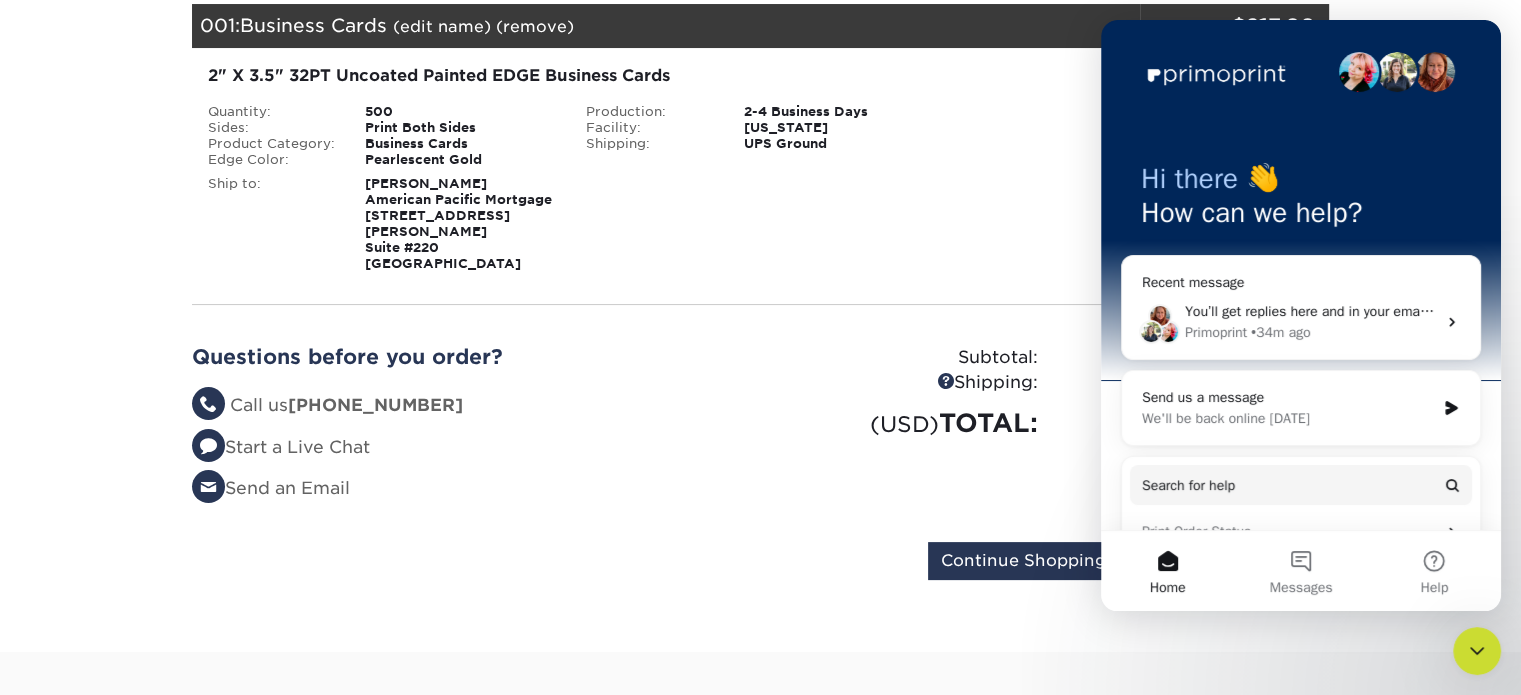 click on "Shipping:  $8.96
Discount:  - $0.00
Files
Shipping" at bounding box center (1139, 168) 